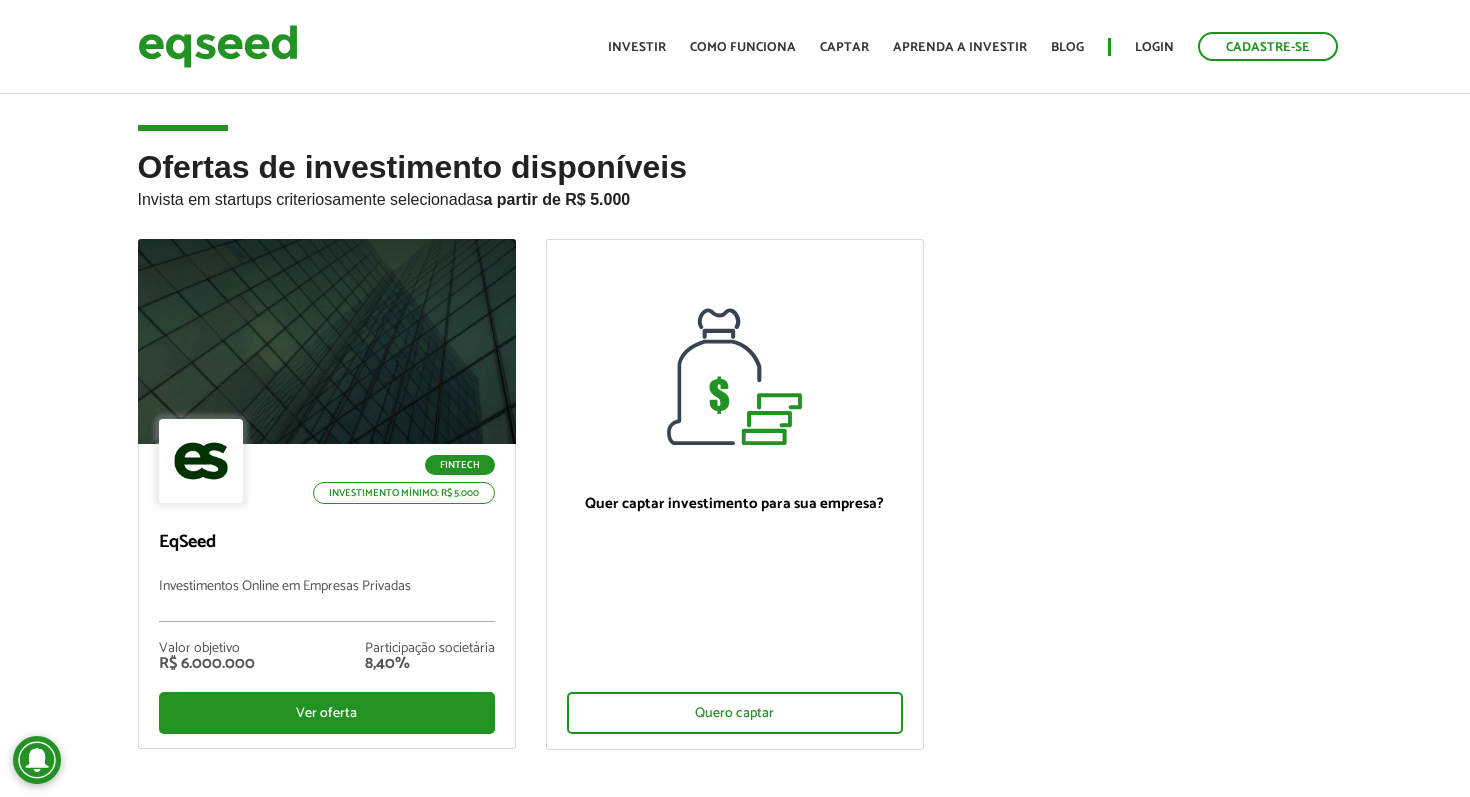 scroll, scrollTop: 0, scrollLeft: 0, axis: both 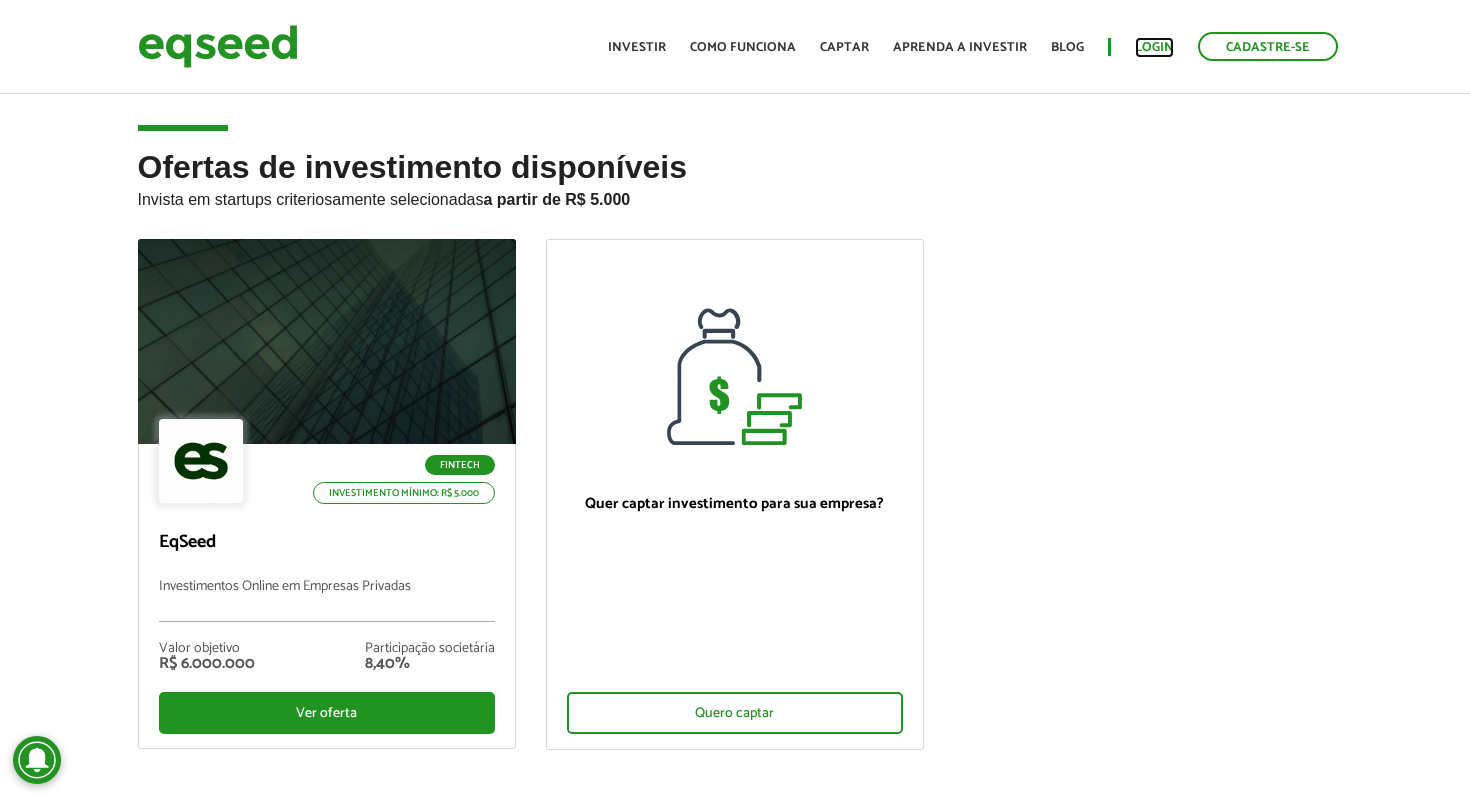click on "Login" at bounding box center [1154, 47] 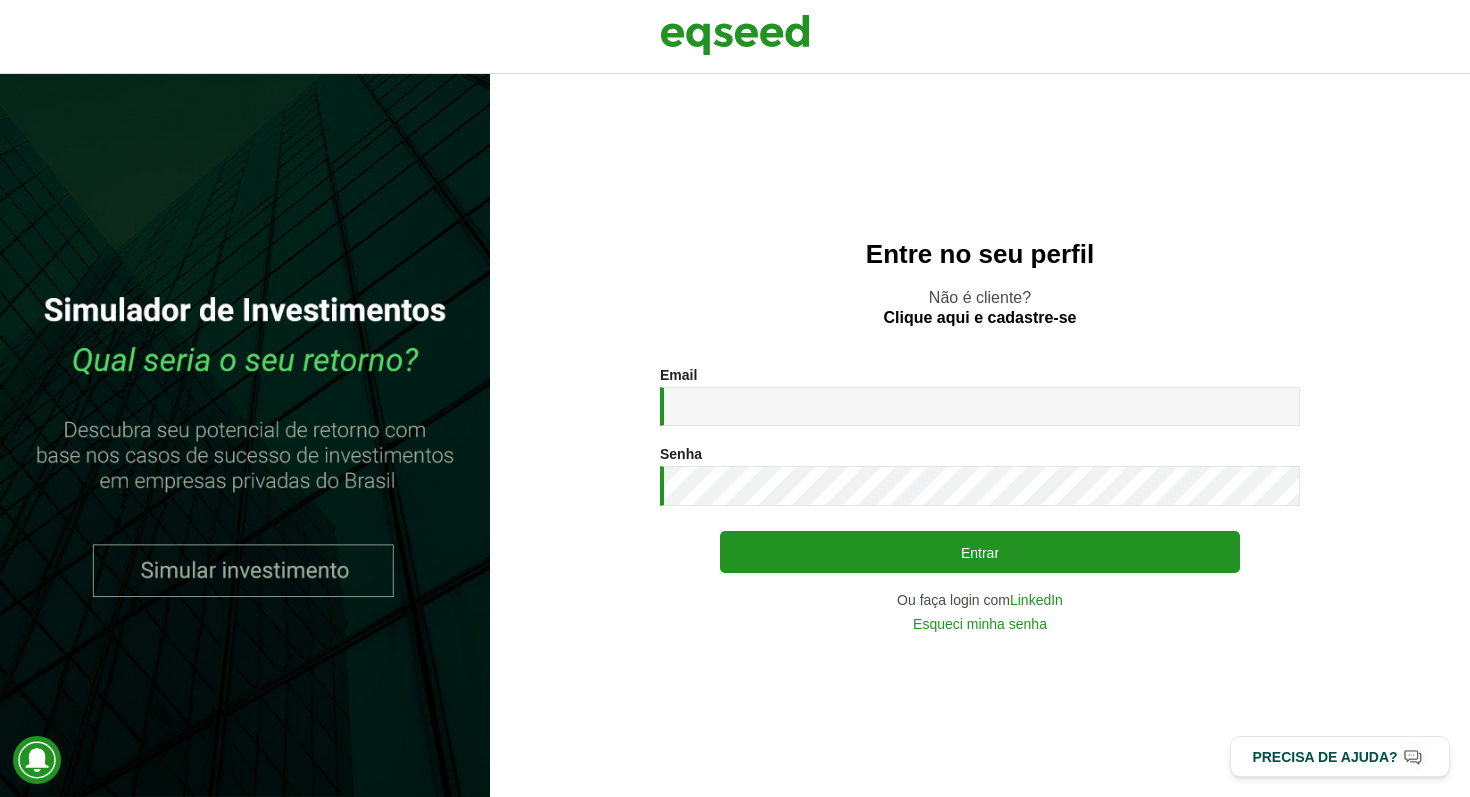 scroll, scrollTop: 0, scrollLeft: 0, axis: both 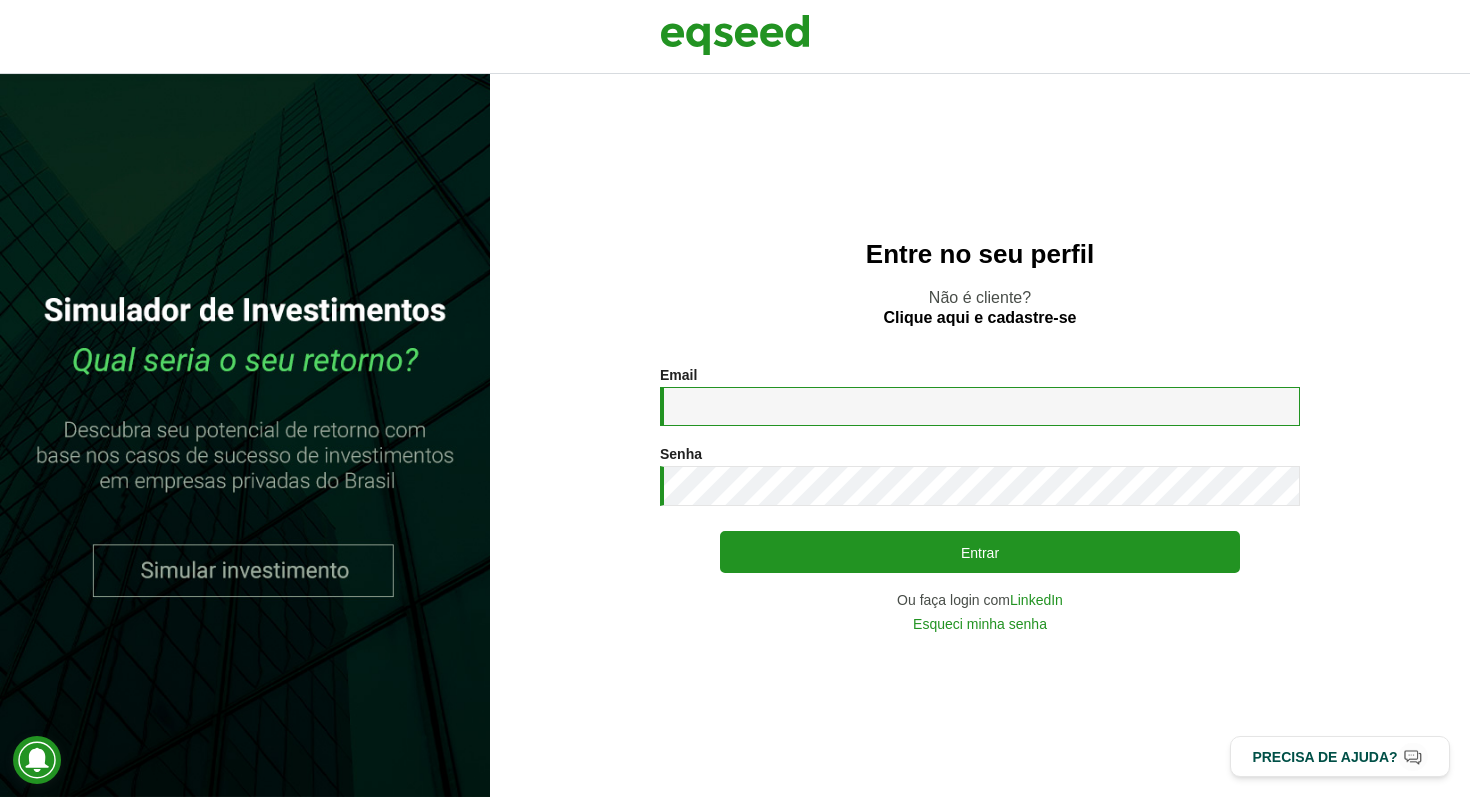 click on "Email  *" at bounding box center [980, 406] 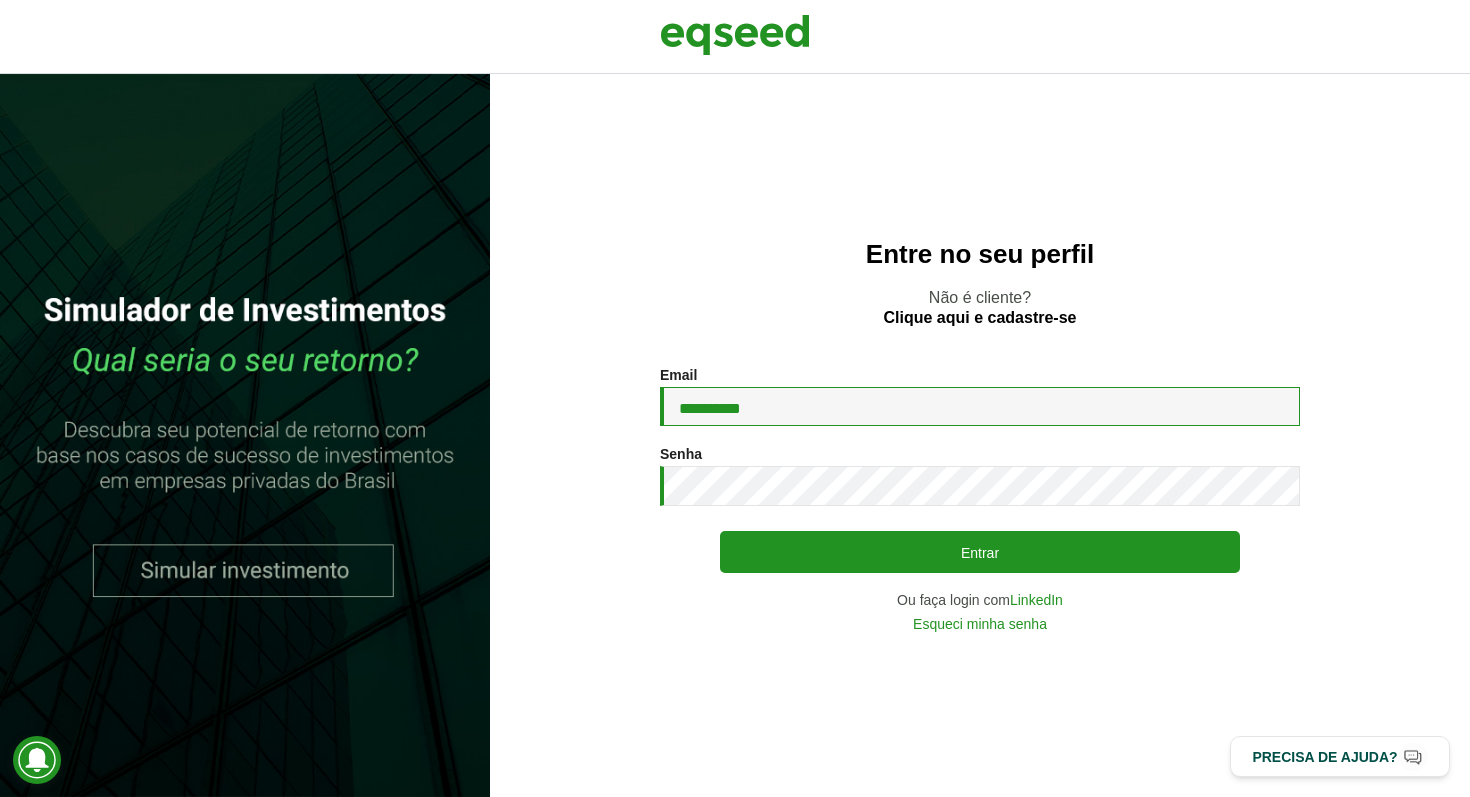 type on "**********" 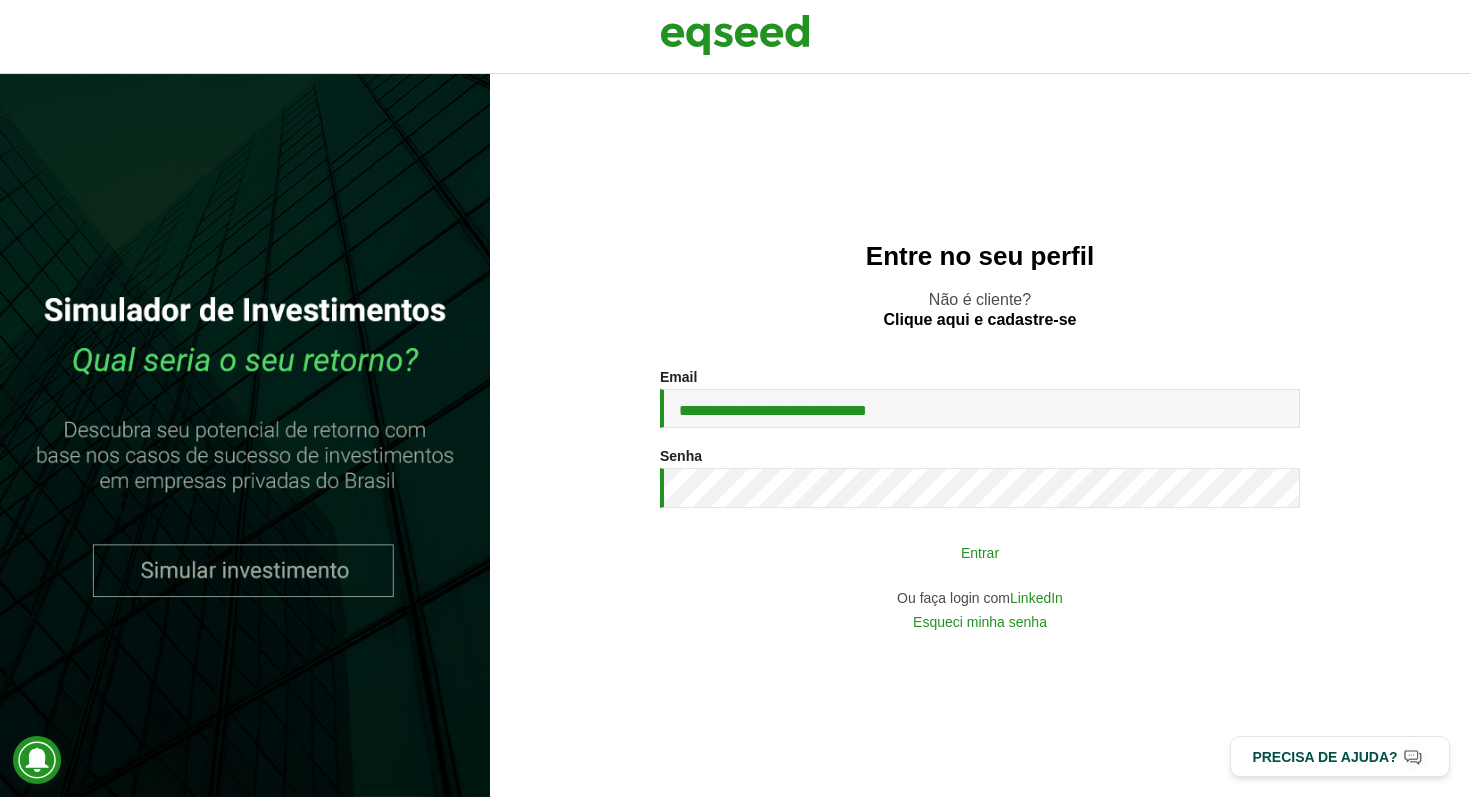 click on "Entrar" at bounding box center (980, 552) 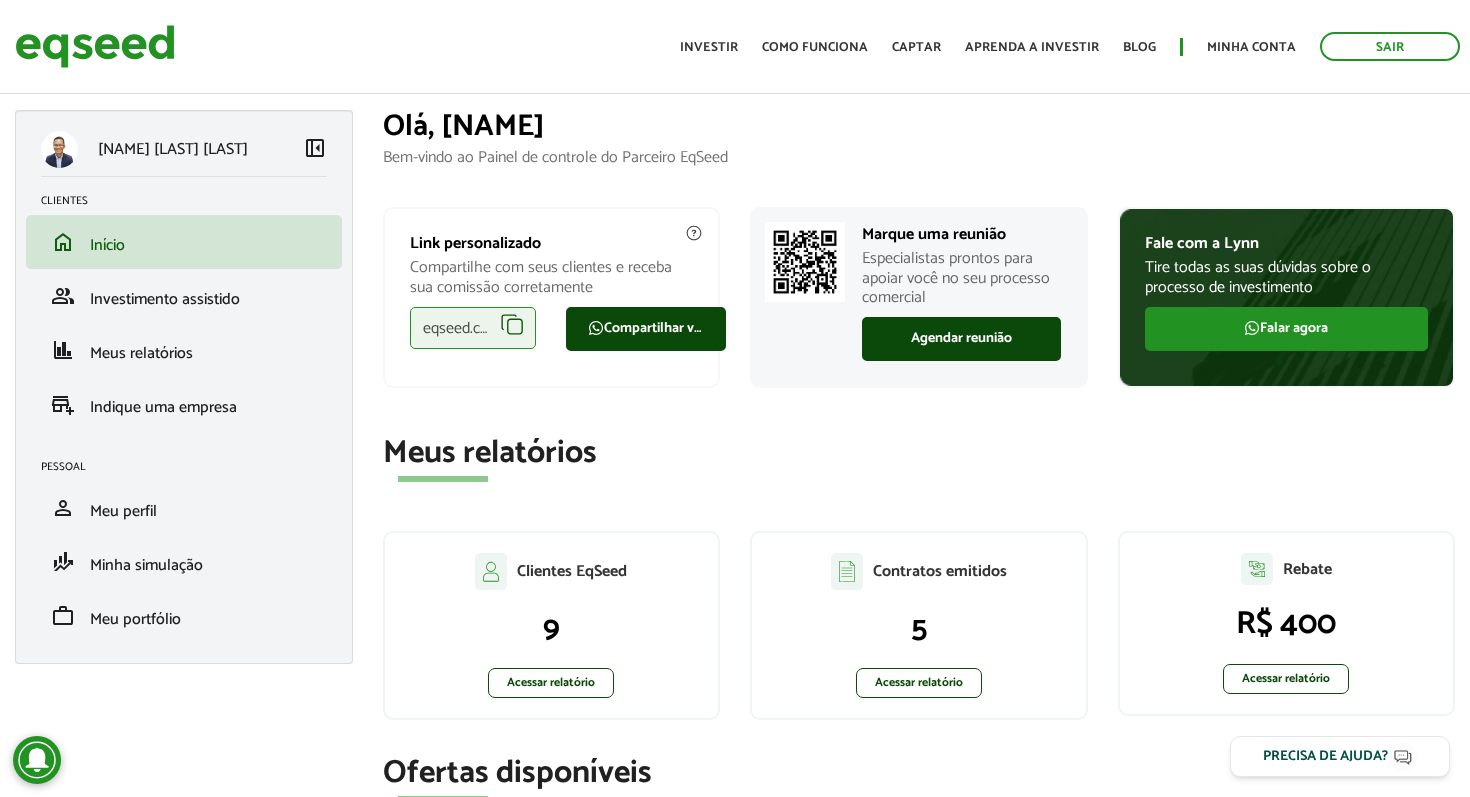 scroll, scrollTop: 0, scrollLeft: 0, axis: both 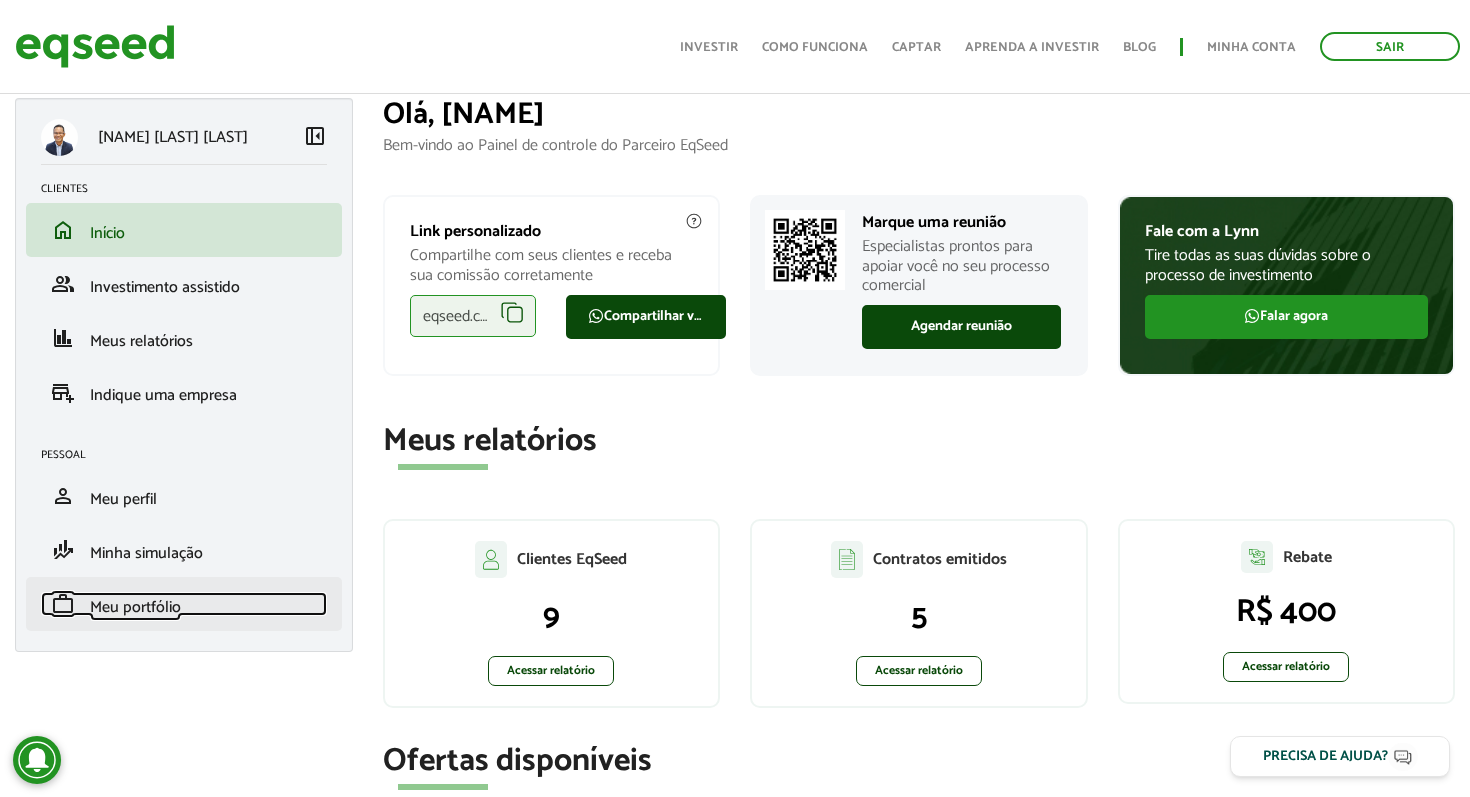 click on "Meu portfólio" at bounding box center (135, 607) 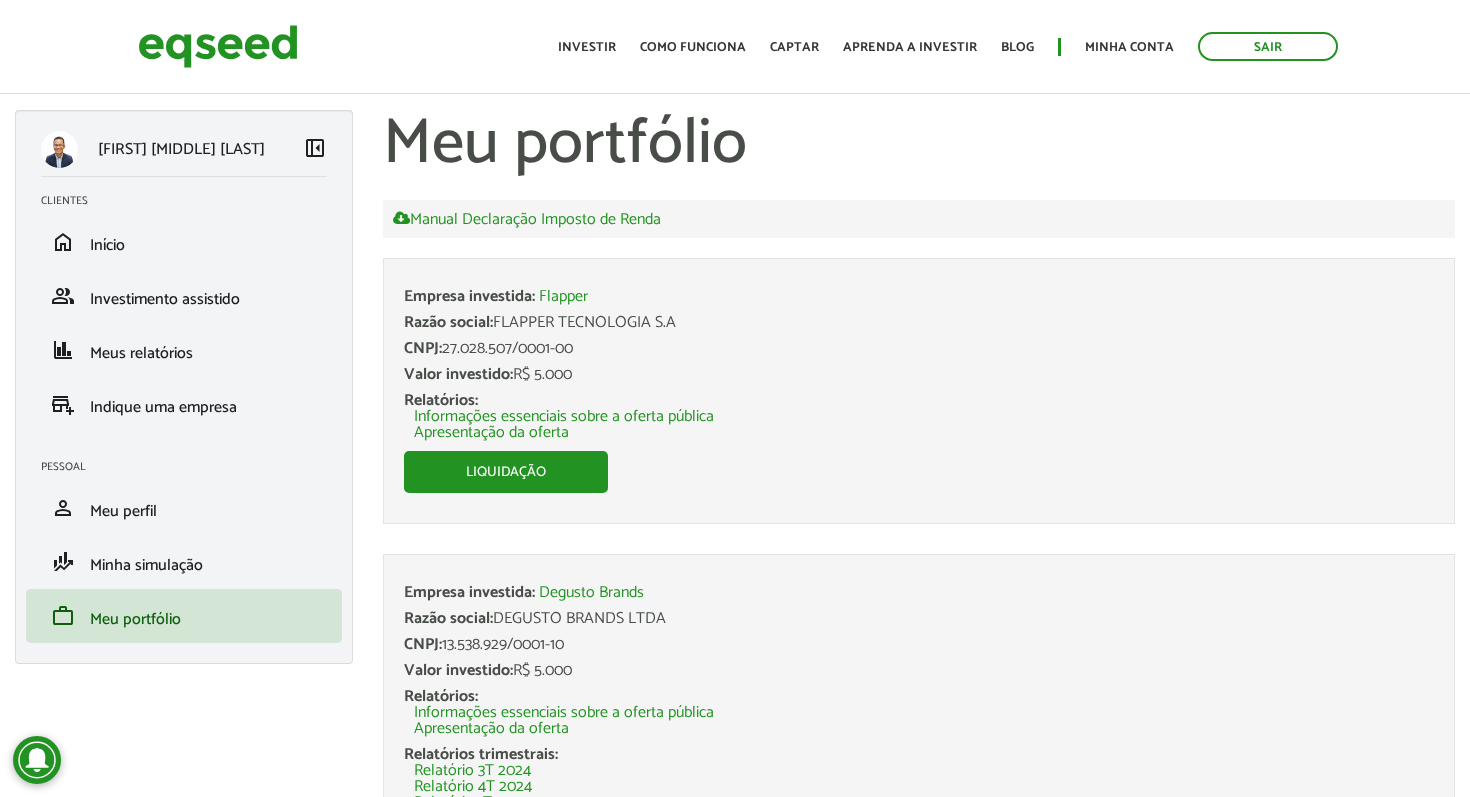 scroll, scrollTop: 0, scrollLeft: 0, axis: both 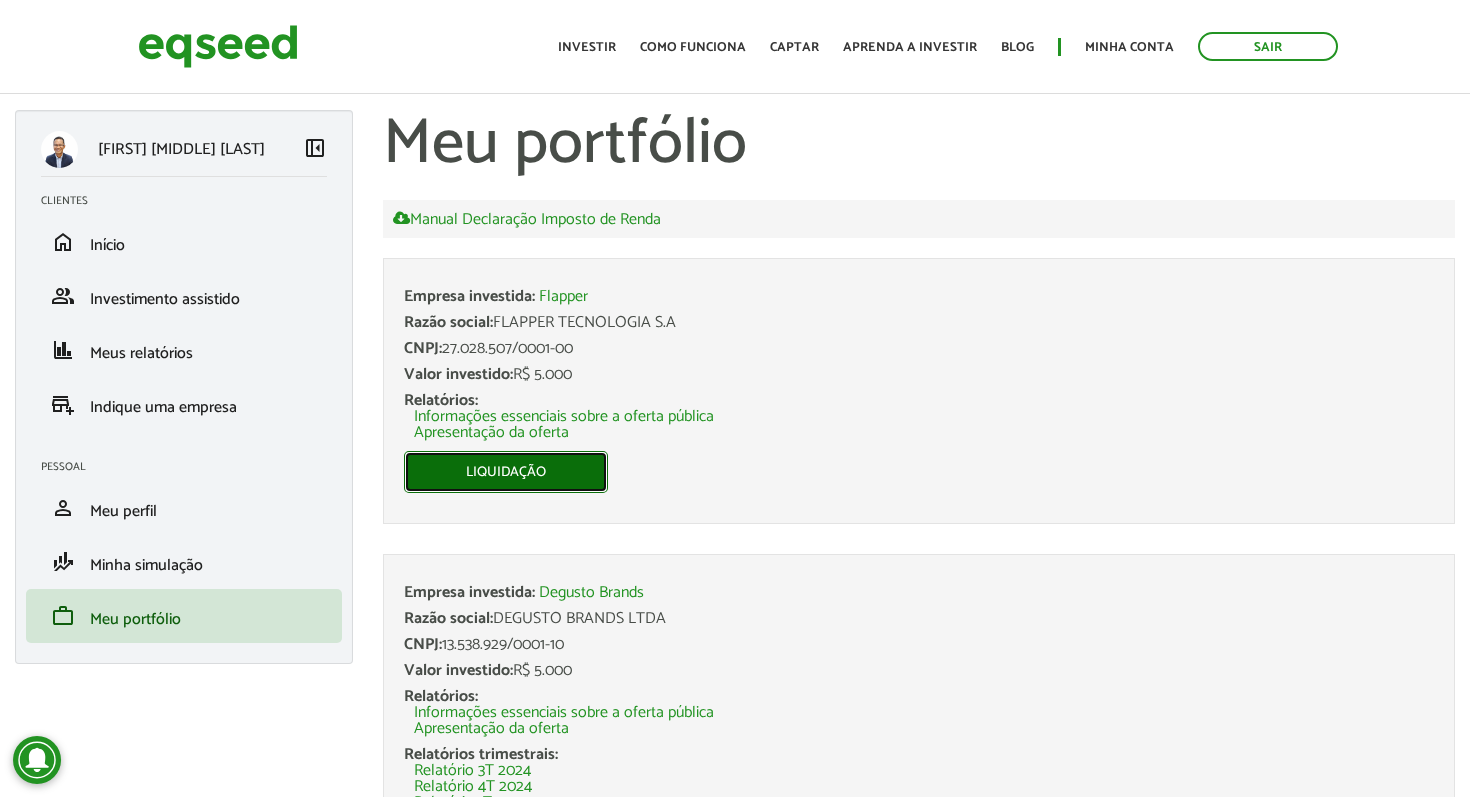 click on "Liquidação" at bounding box center (506, 472) 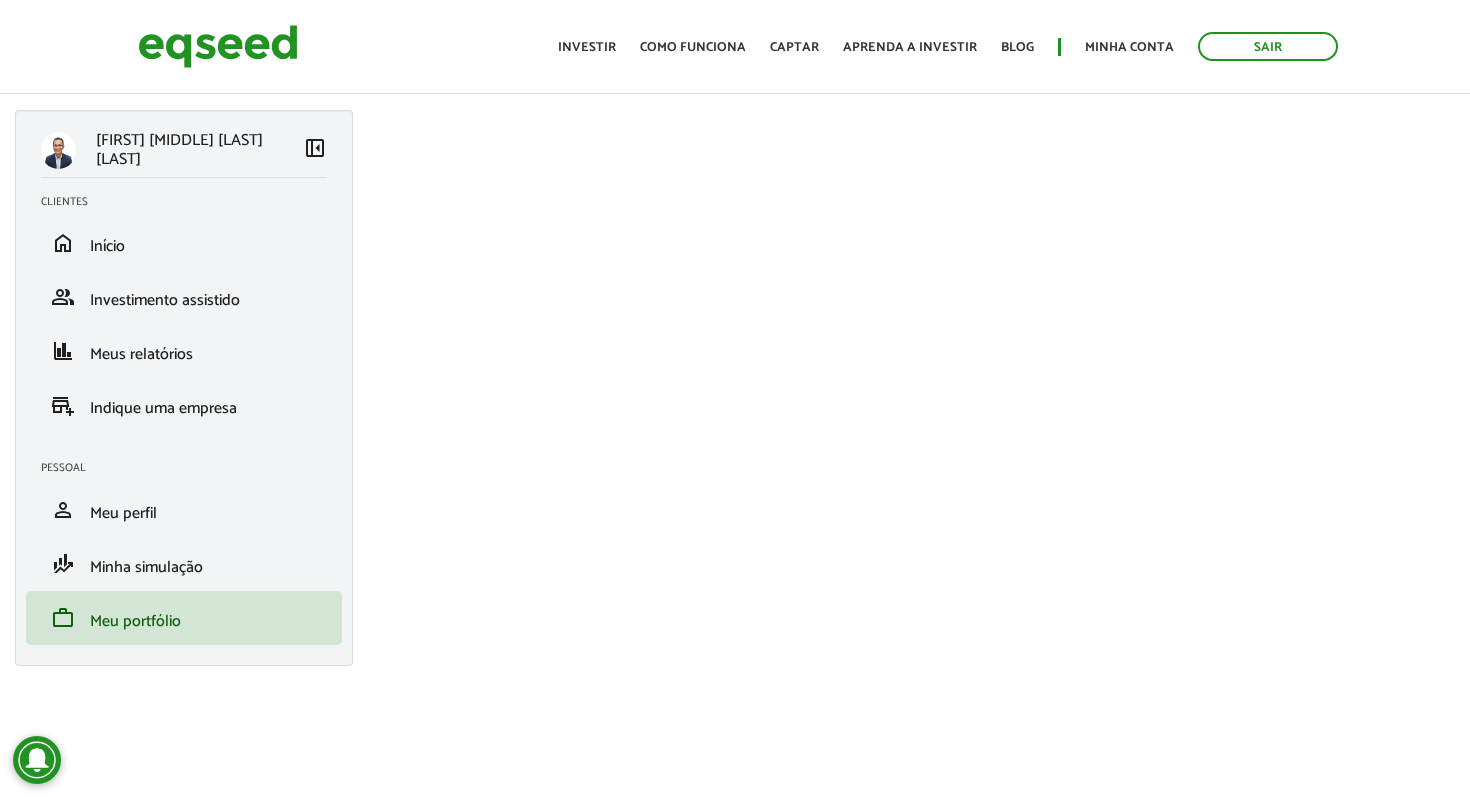 scroll, scrollTop: 0, scrollLeft: 0, axis: both 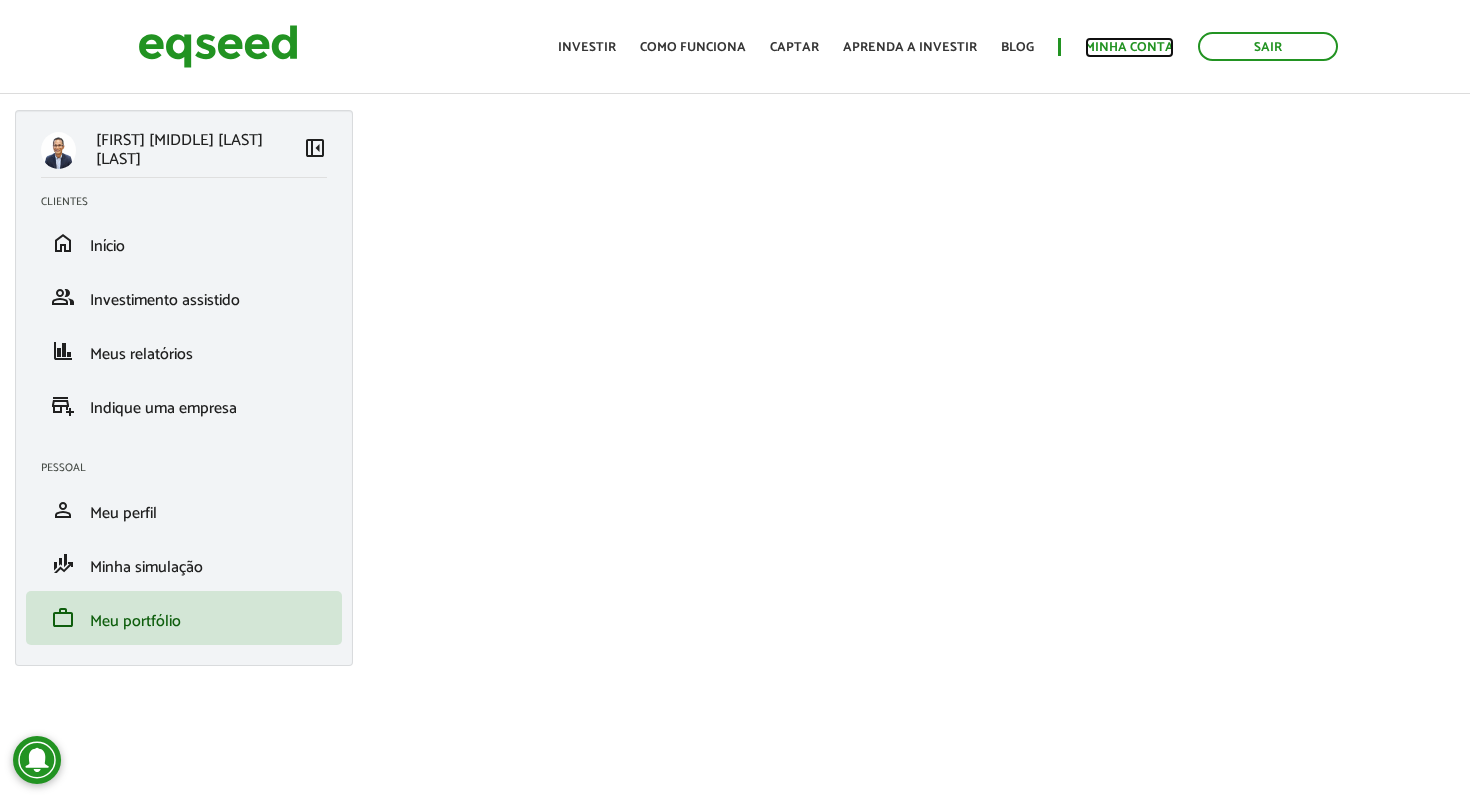 click on "Minha conta" at bounding box center (1129, 47) 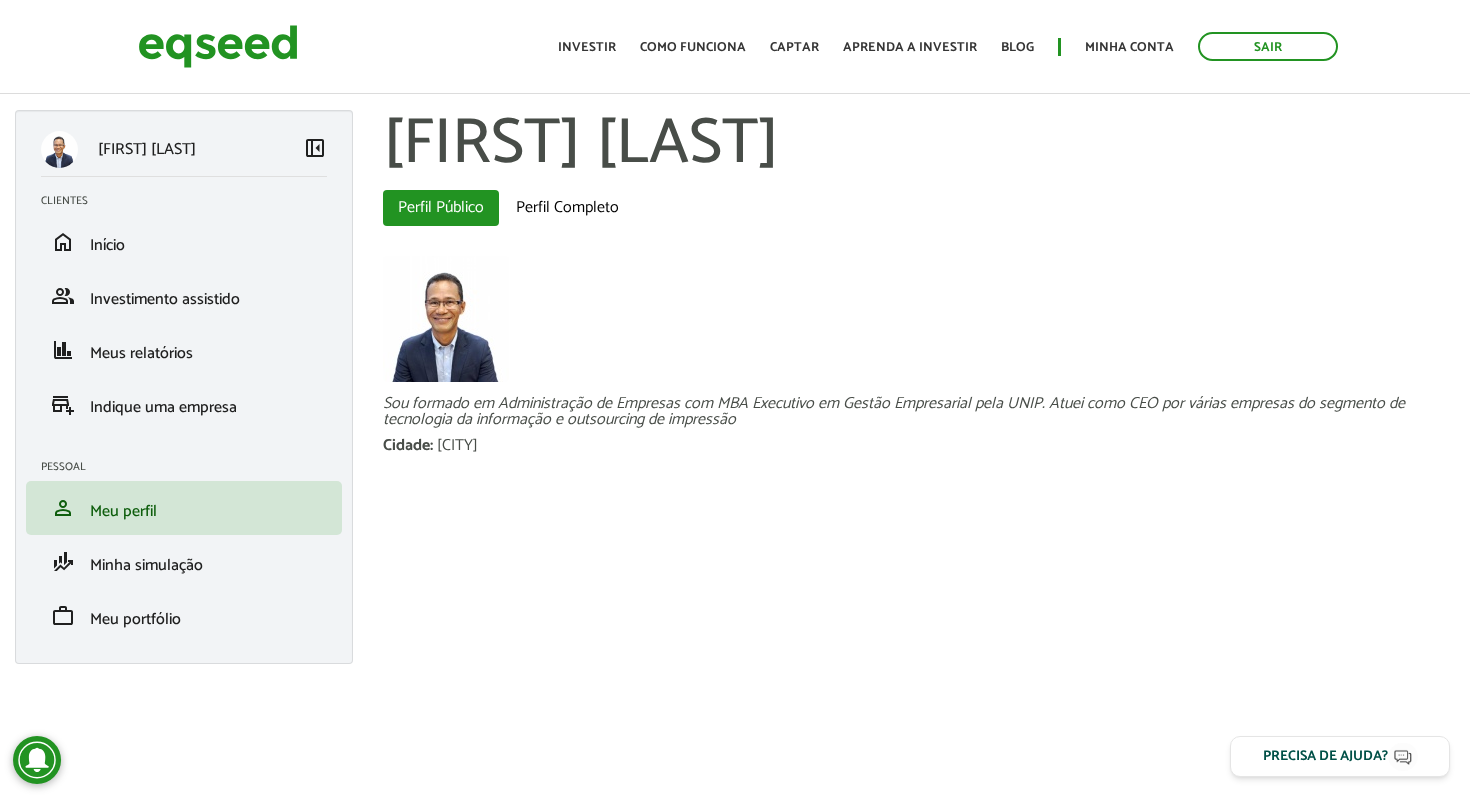 scroll, scrollTop: 0, scrollLeft: 0, axis: both 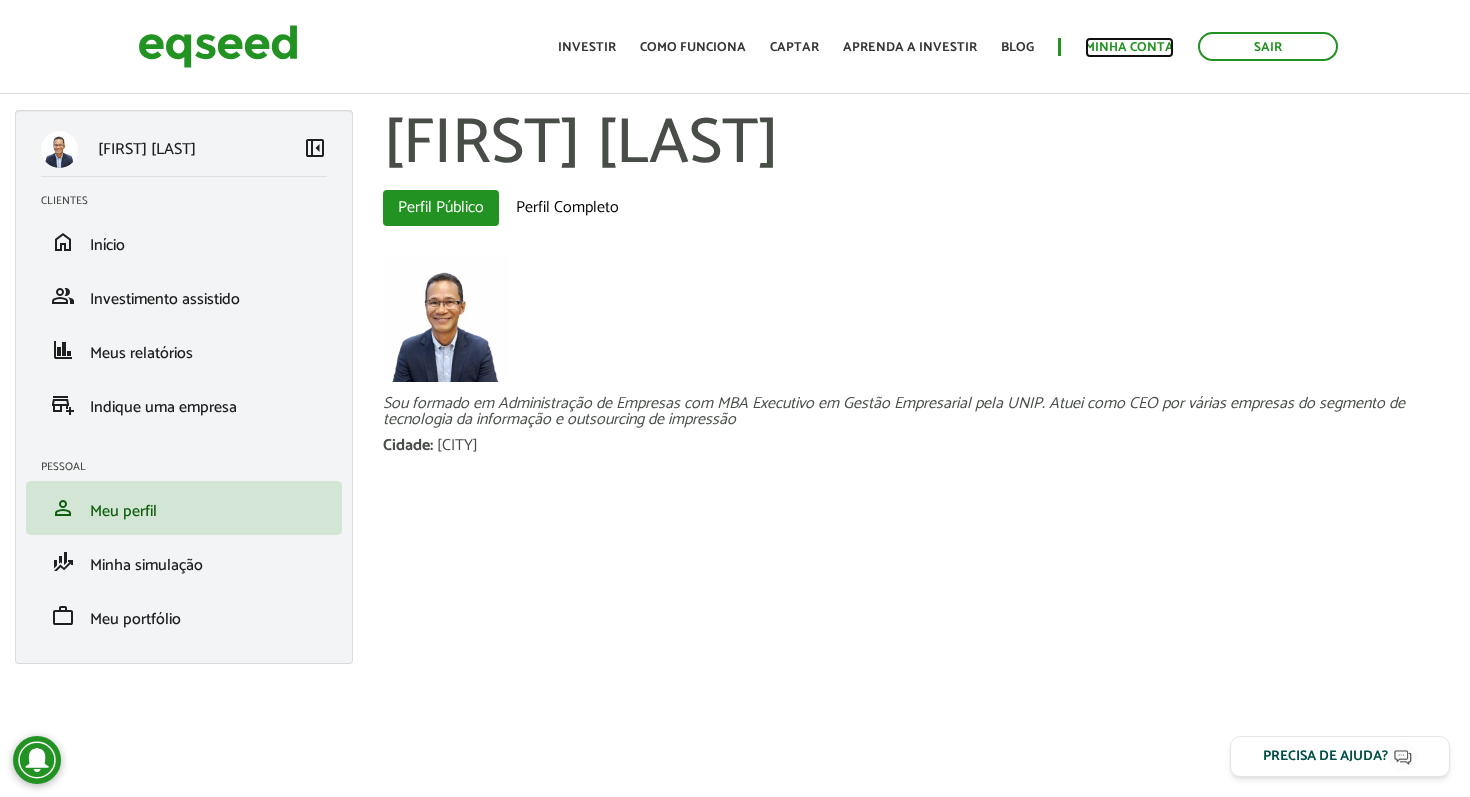 click on "Minha conta" at bounding box center (1129, 47) 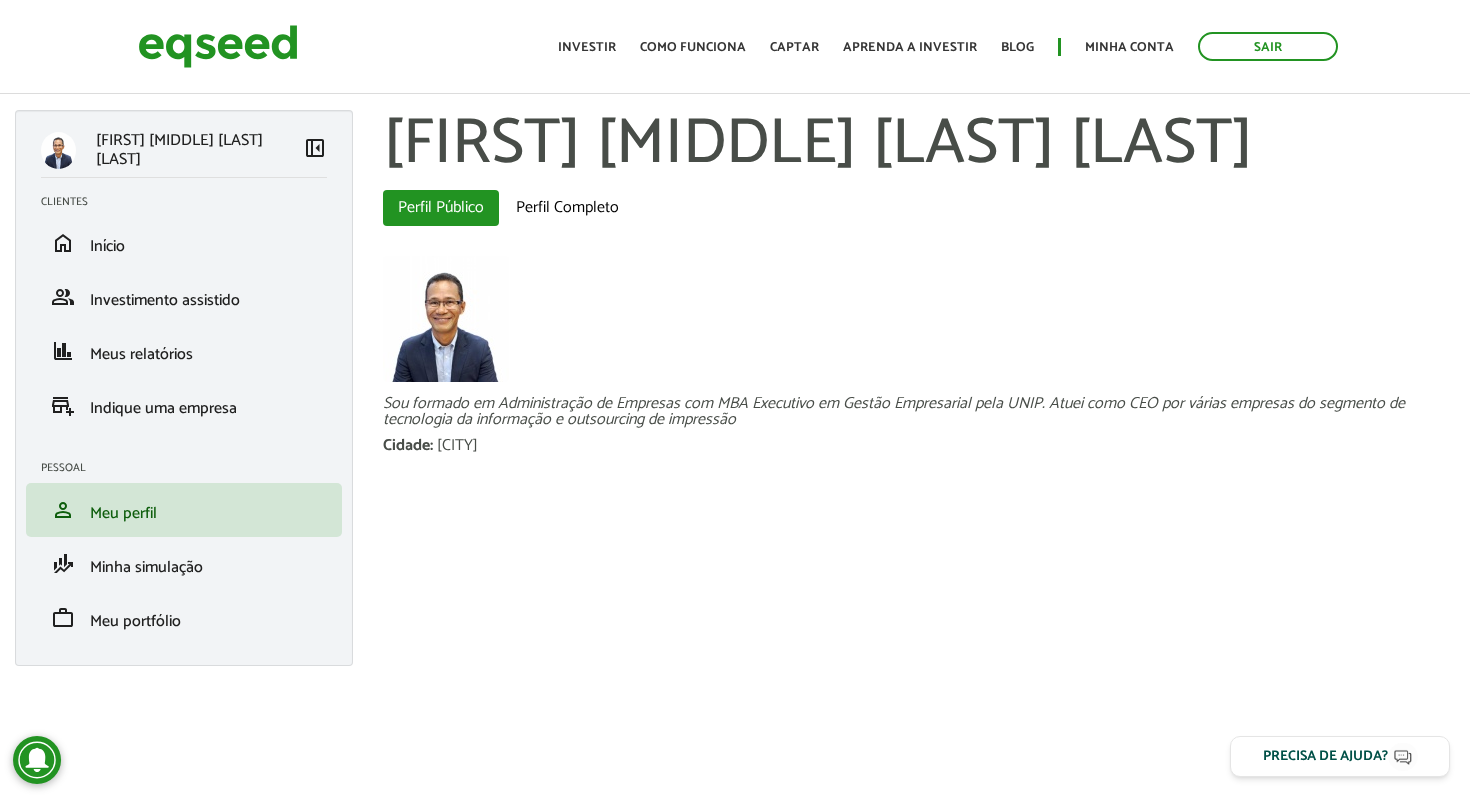 scroll, scrollTop: 0, scrollLeft: 0, axis: both 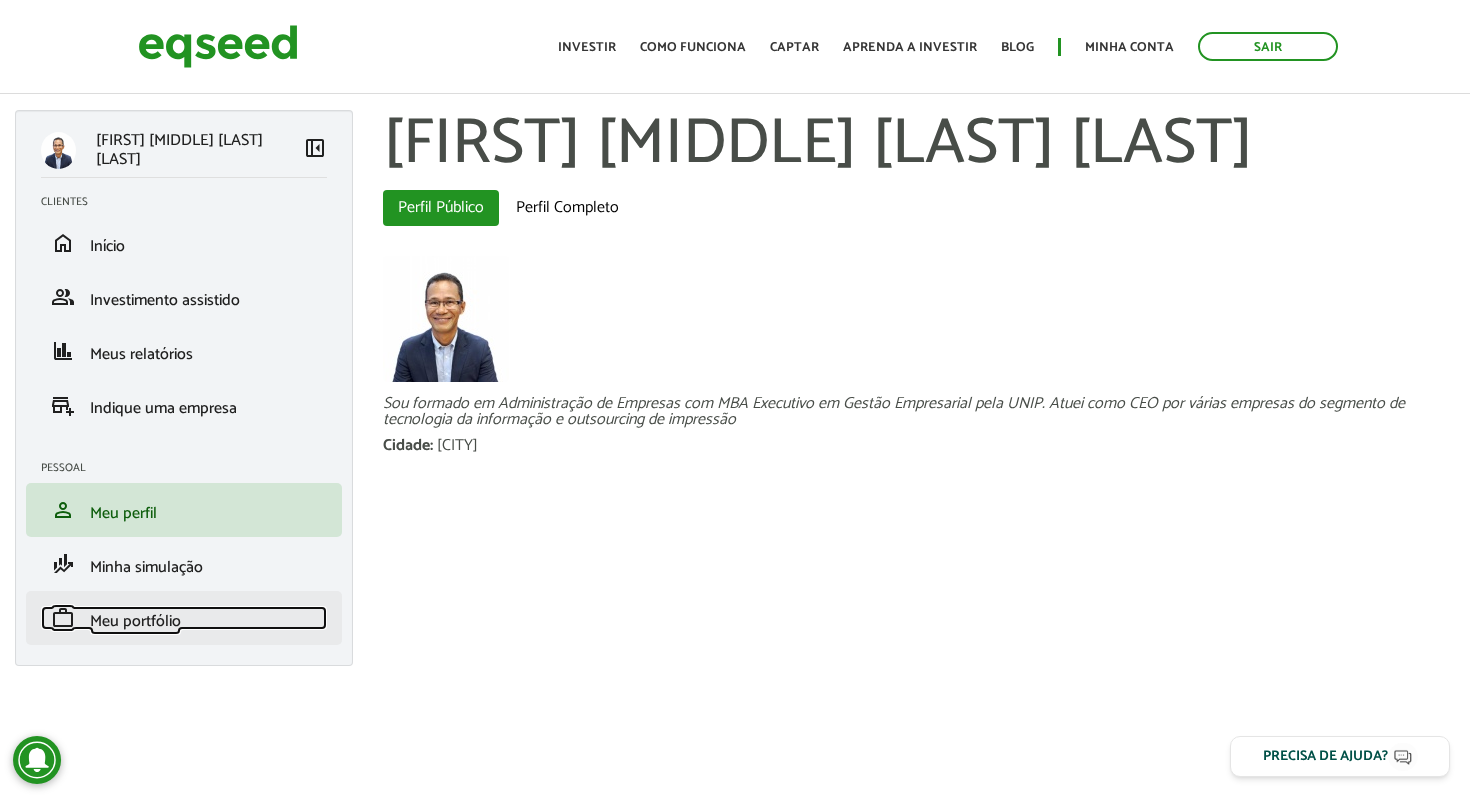 click on "Meu portfólio" at bounding box center [135, 621] 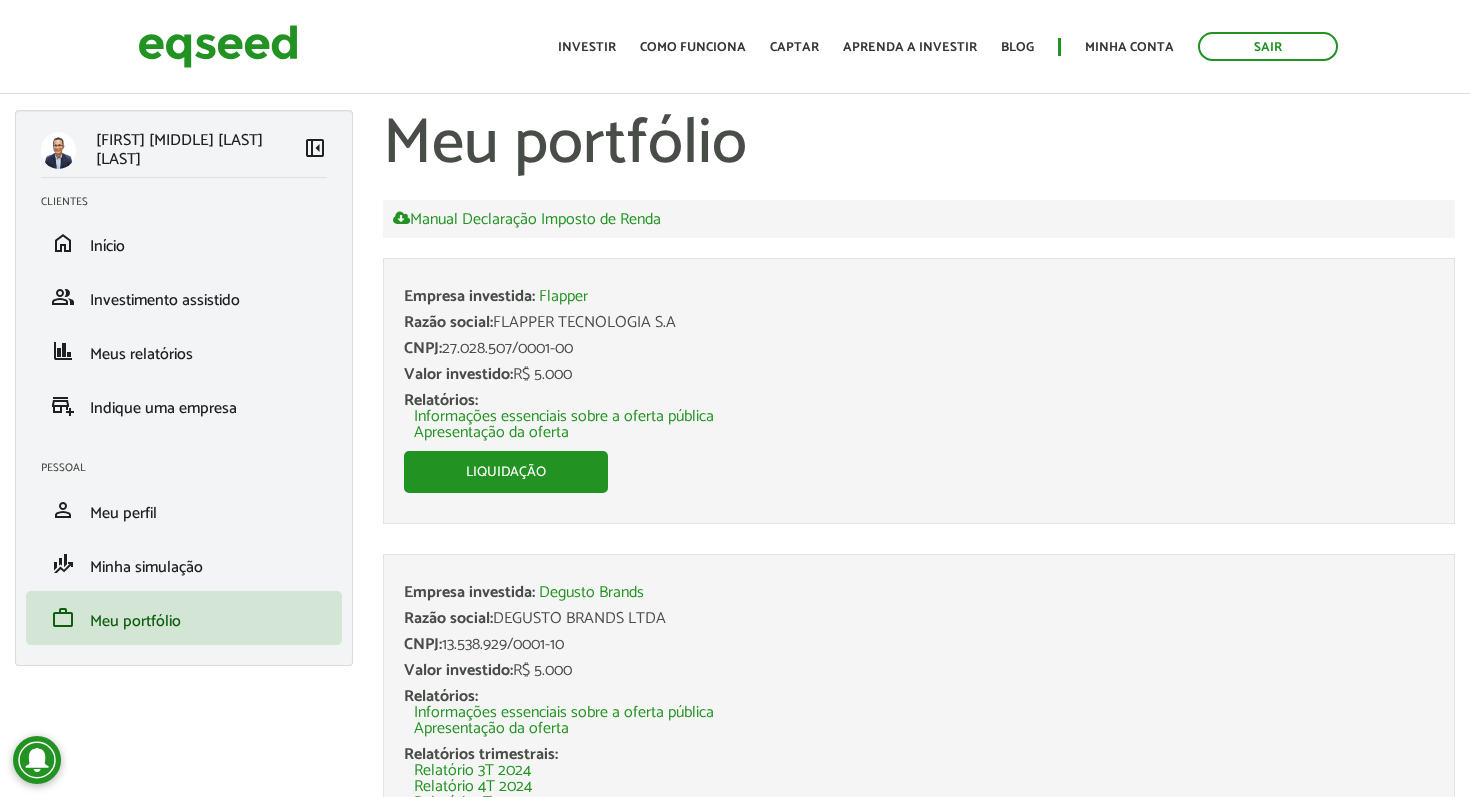 scroll, scrollTop: 0, scrollLeft: 0, axis: both 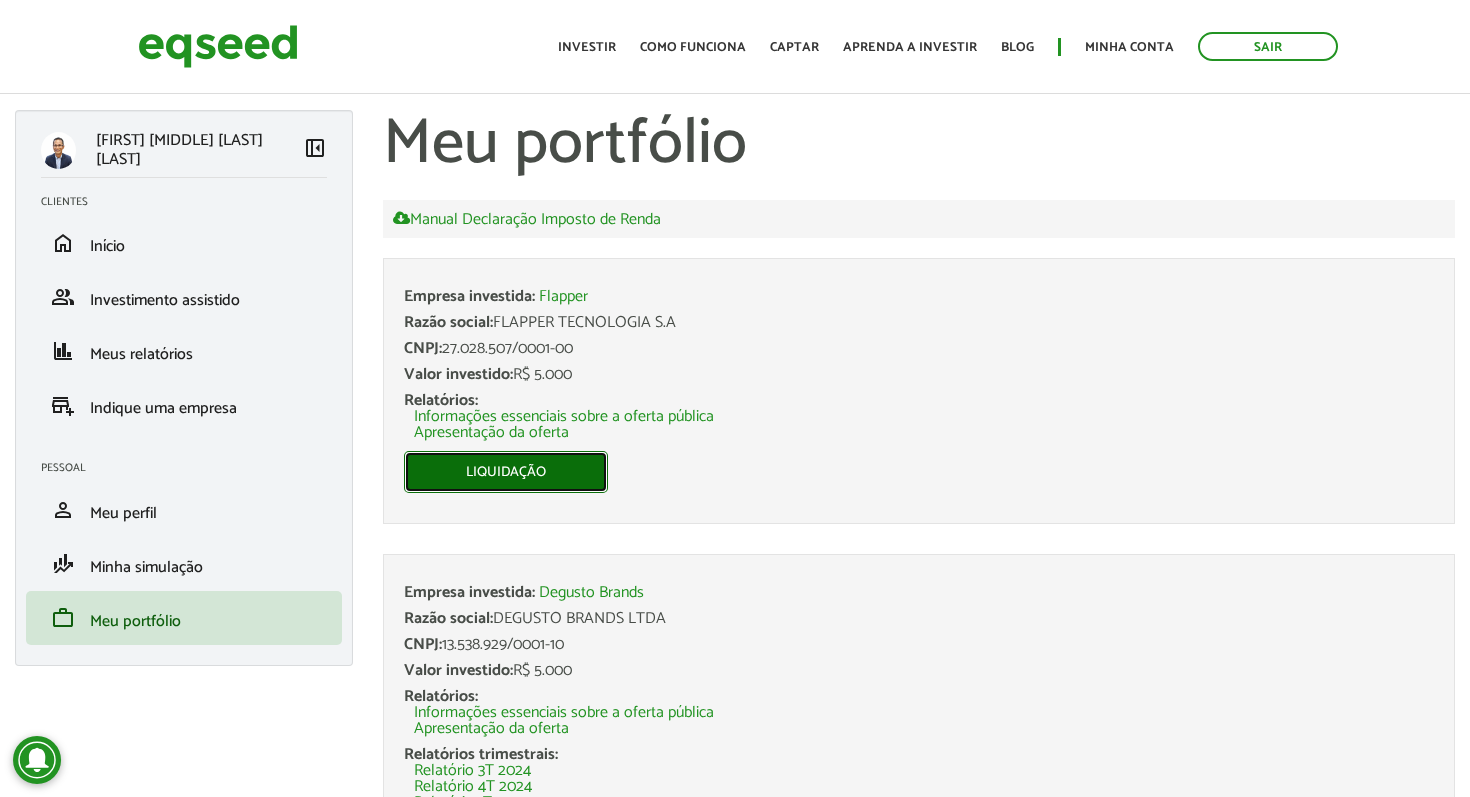 click on "Liquidação" at bounding box center [506, 472] 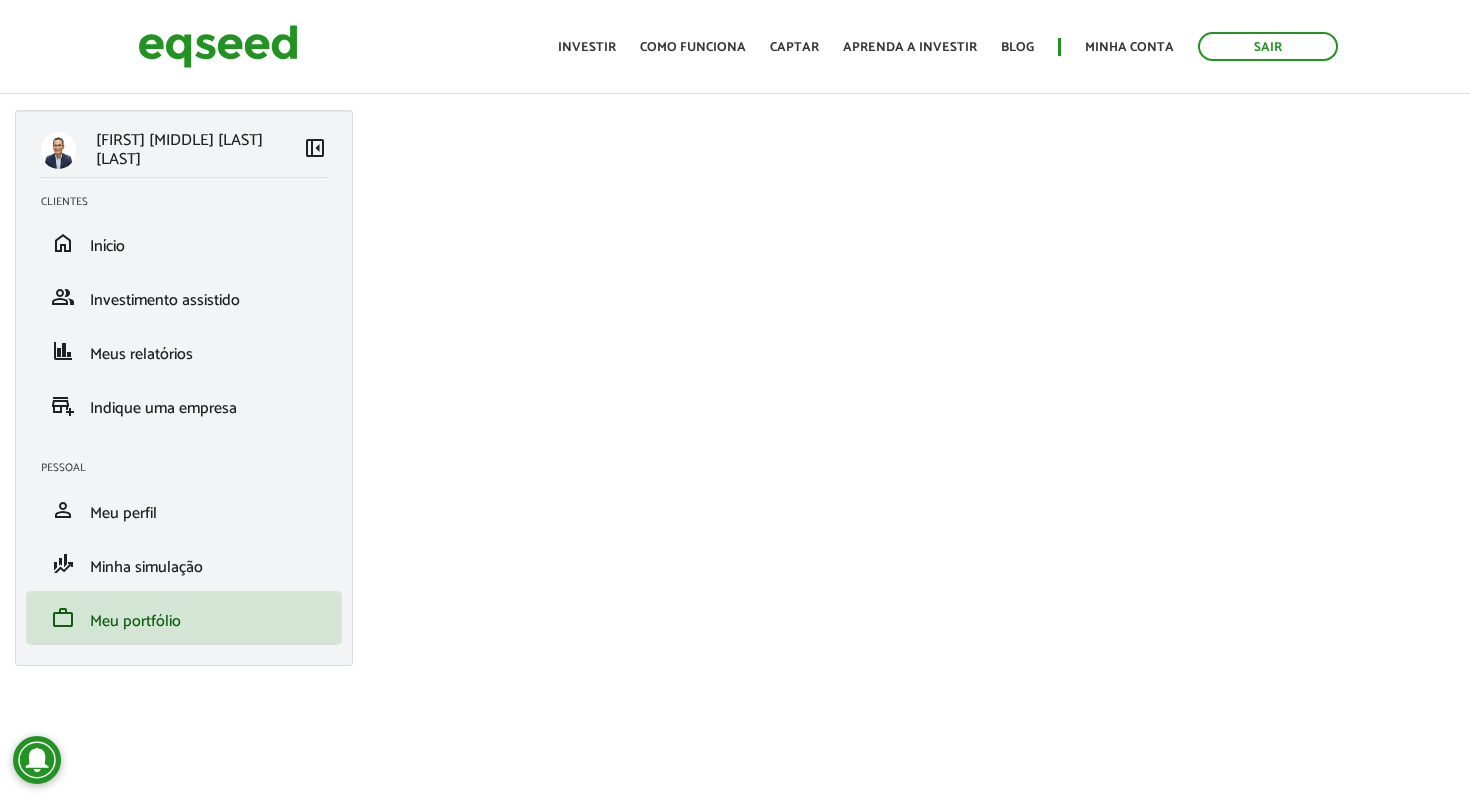 scroll, scrollTop: 0, scrollLeft: 0, axis: both 